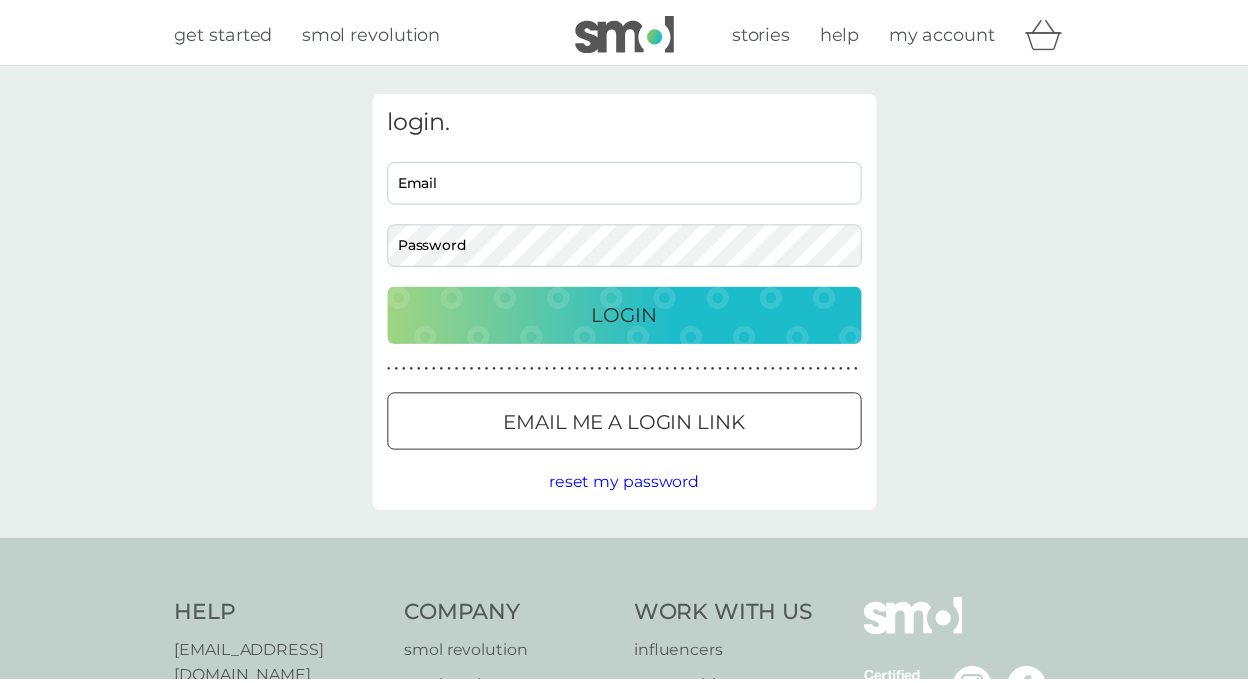 scroll, scrollTop: 0, scrollLeft: 0, axis: both 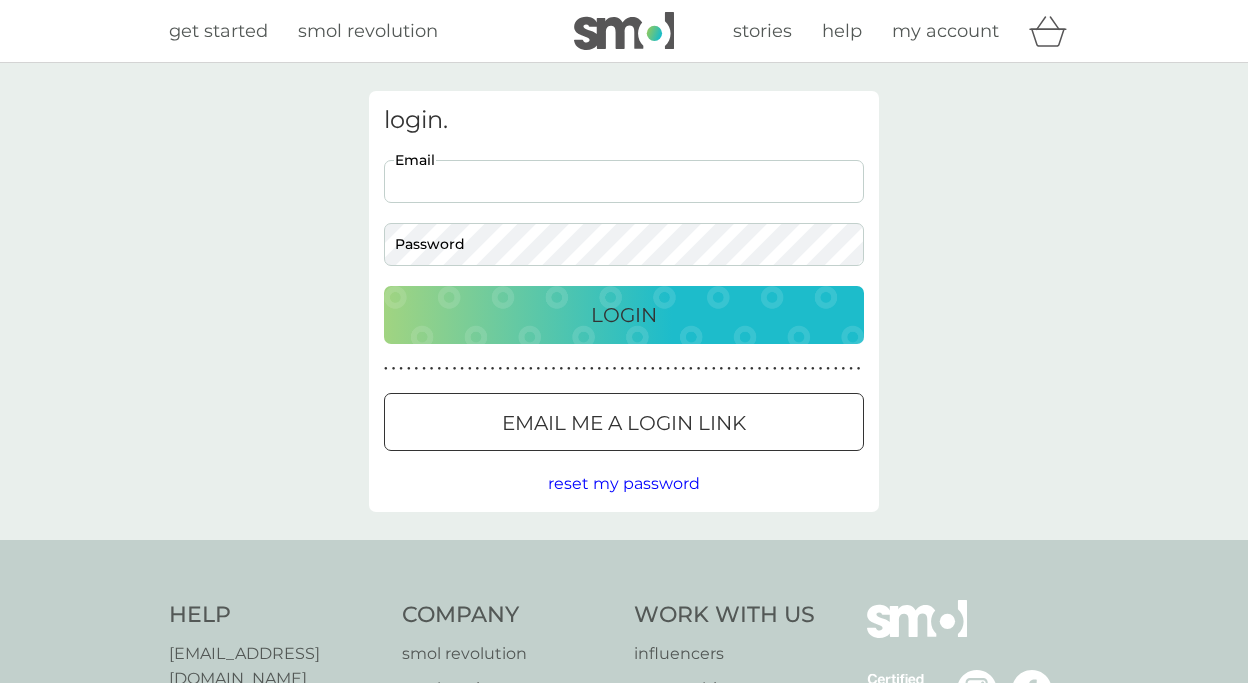 click on "Email" at bounding box center (624, 181) 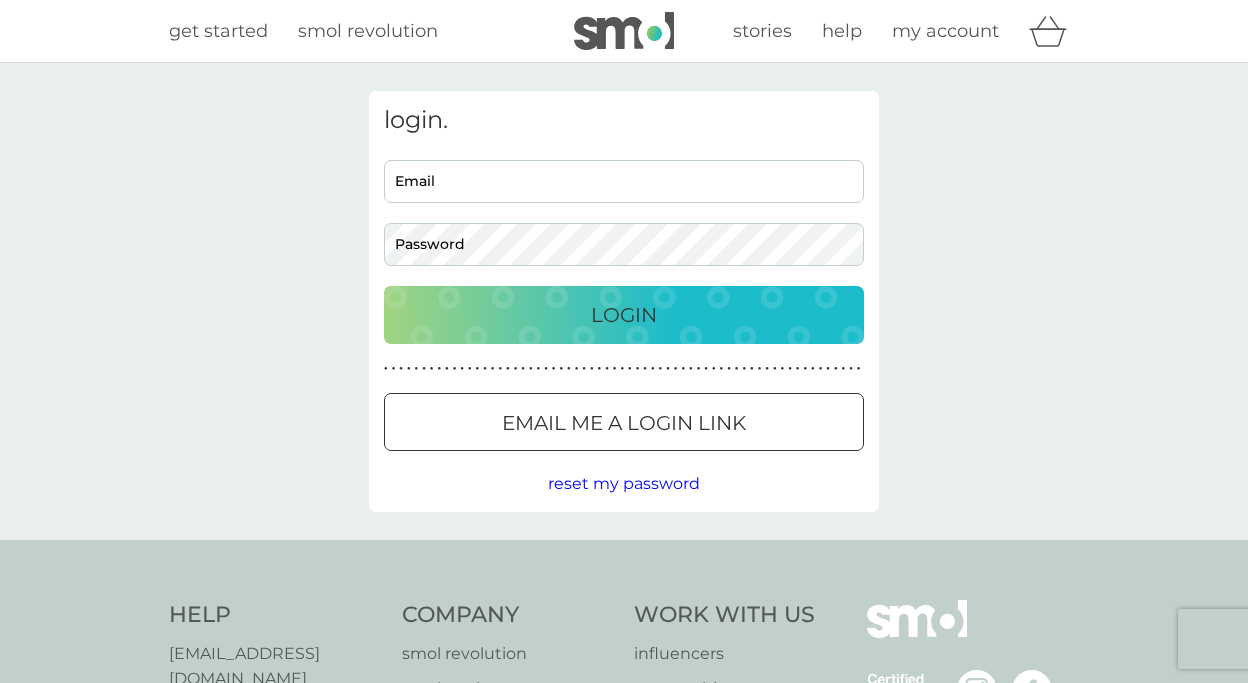 type on "[EMAIL_ADDRESS][DOMAIN_NAME]" 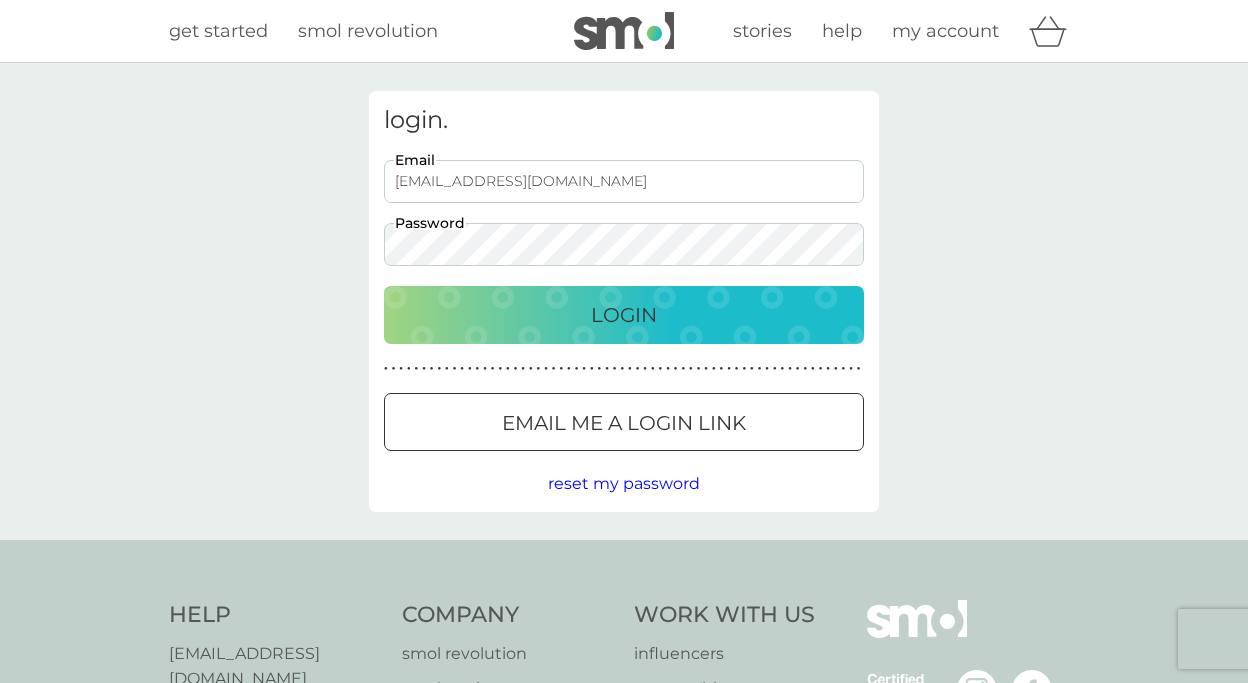 click on "Login" at bounding box center [624, 315] 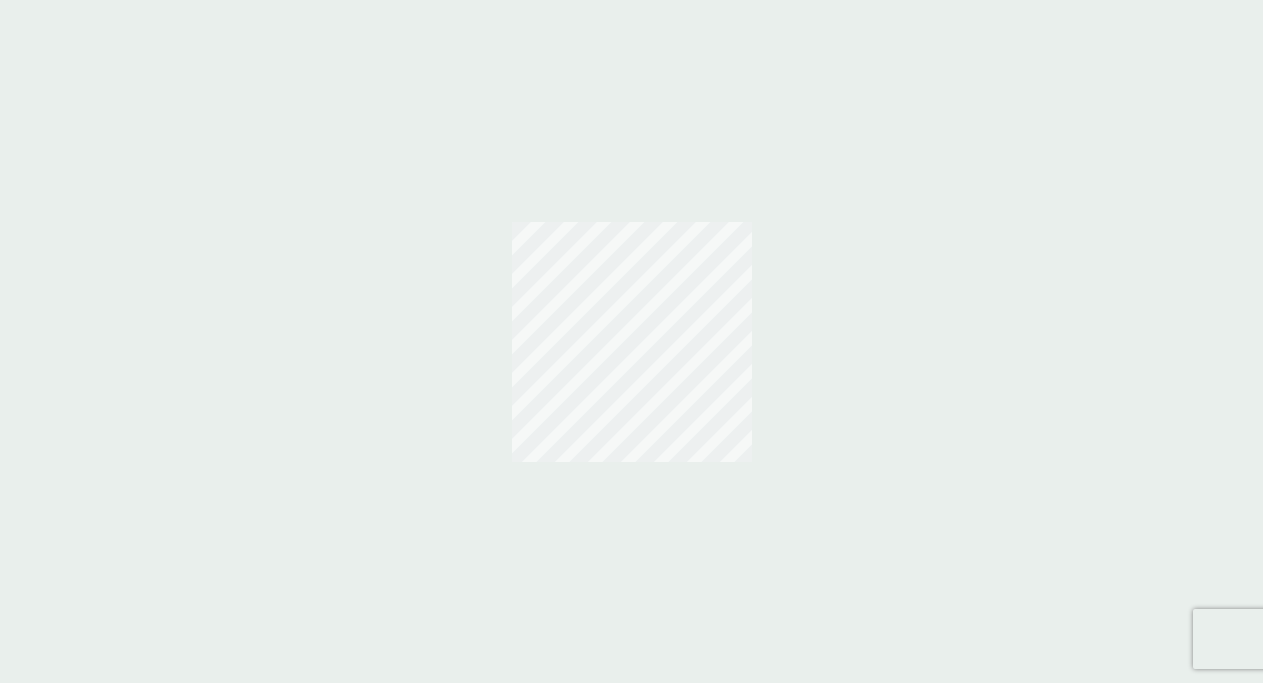 scroll, scrollTop: 0, scrollLeft: 0, axis: both 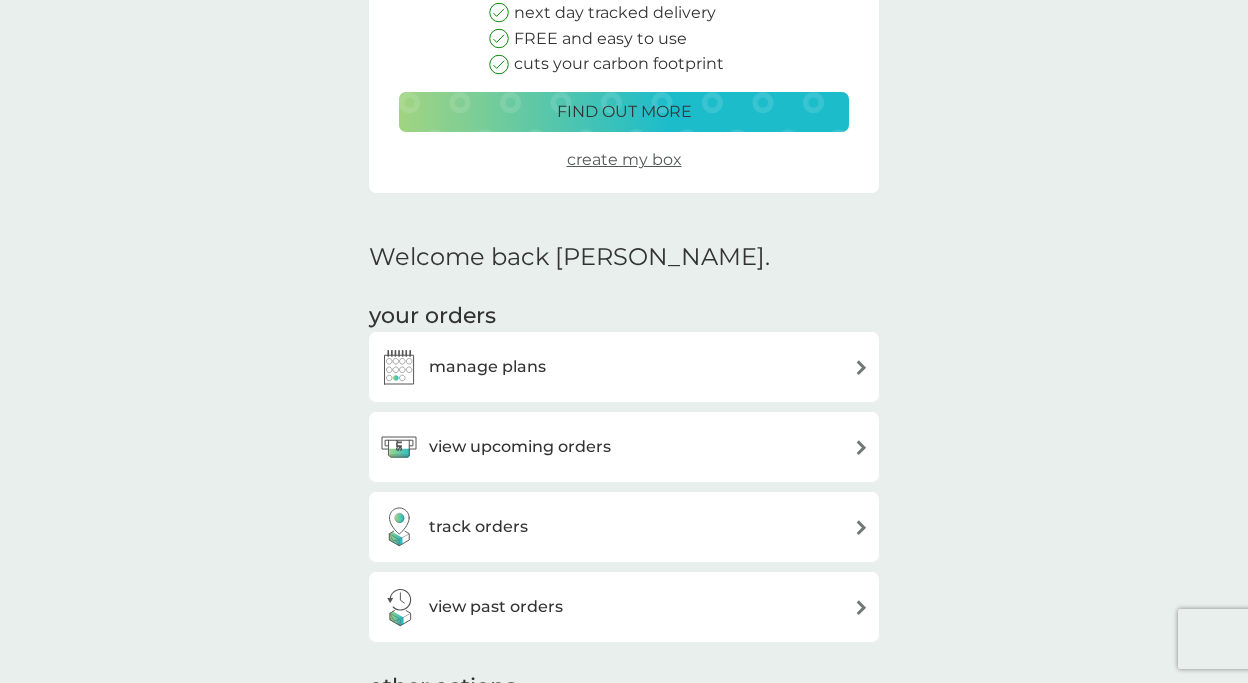 click on "view upcoming orders" at bounding box center [520, 447] 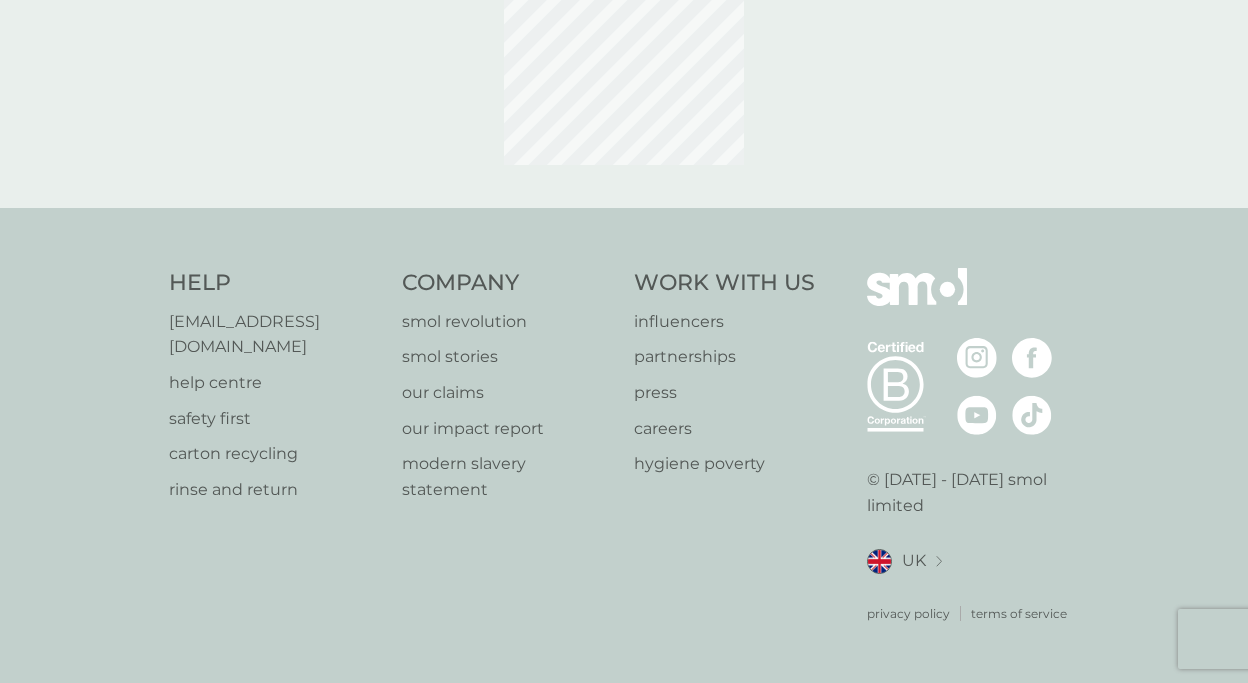 scroll, scrollTop: 0, scrollLeft: 0, axis: both 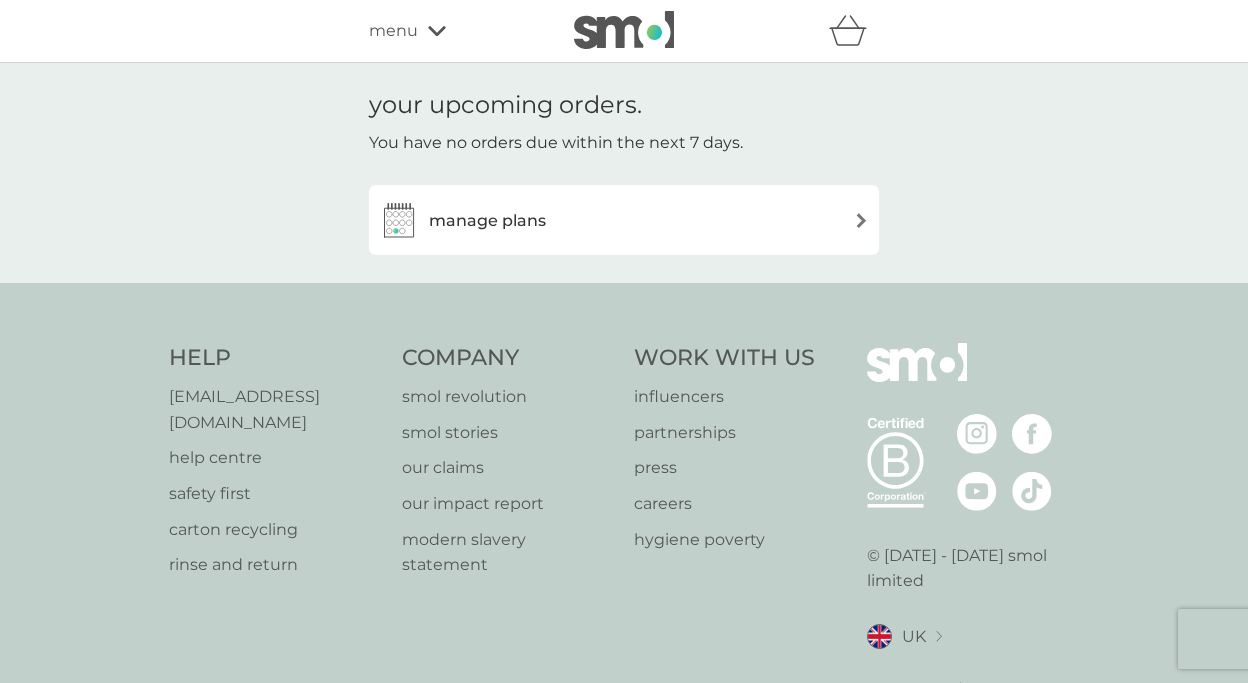 click on "manage plans" at bounding box center [624, 220] 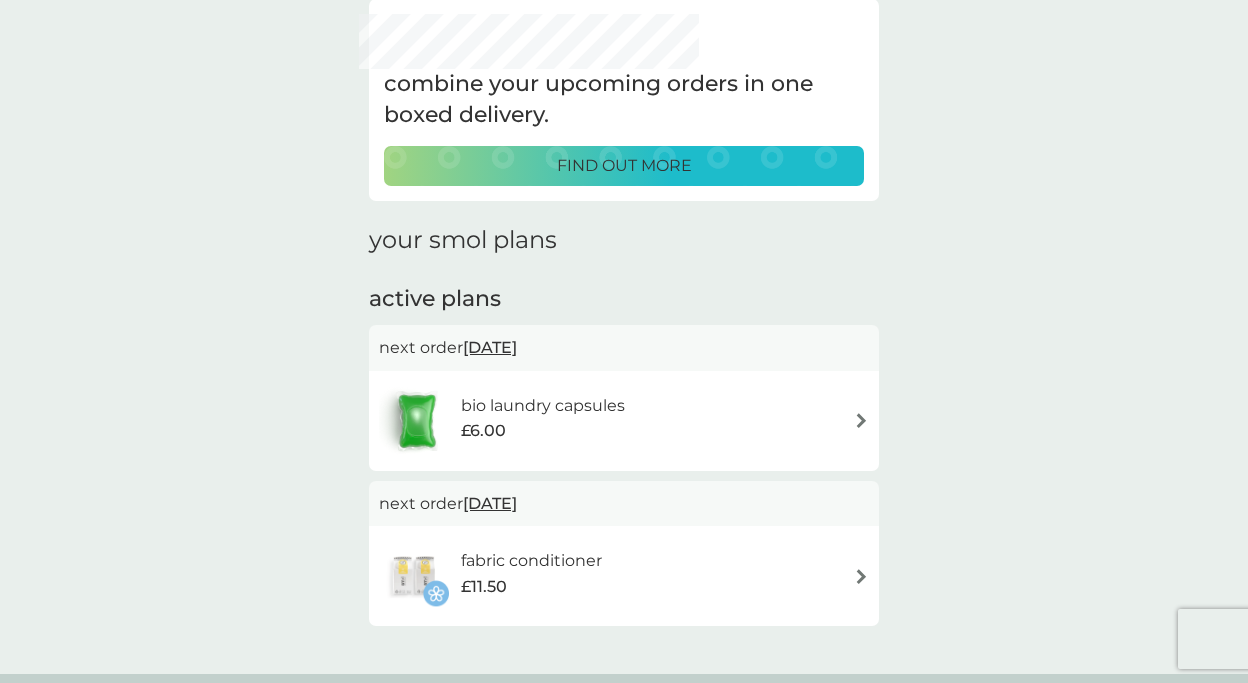 scroll, scrollTop: 0, scrollLeft: 0, axis: both 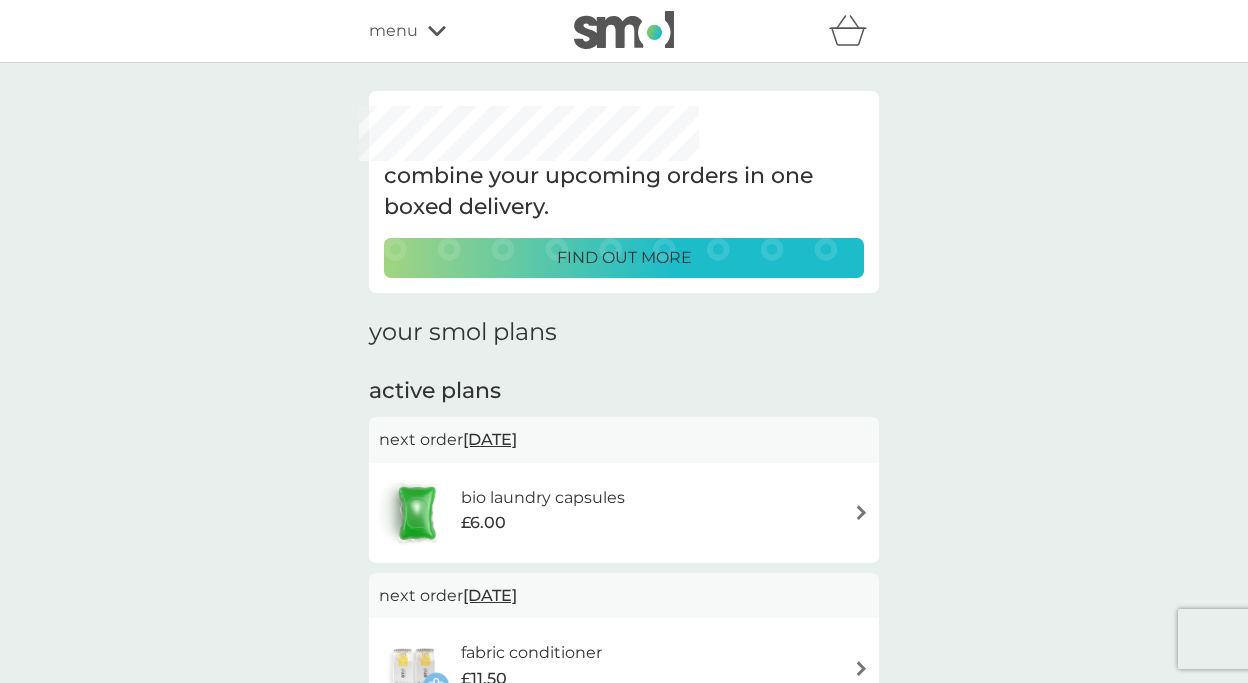 click on "menu" at bounding box center (393, 31) 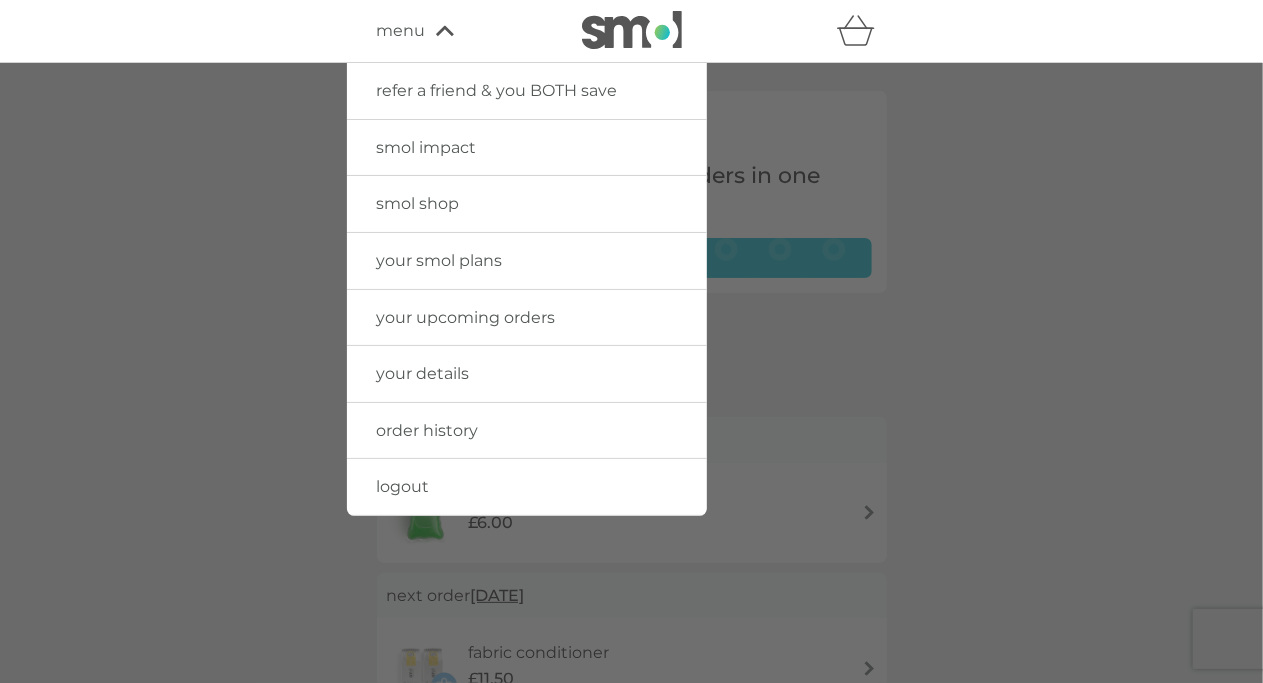 click on "your upcoming orders" at bounding box center [527, 318] 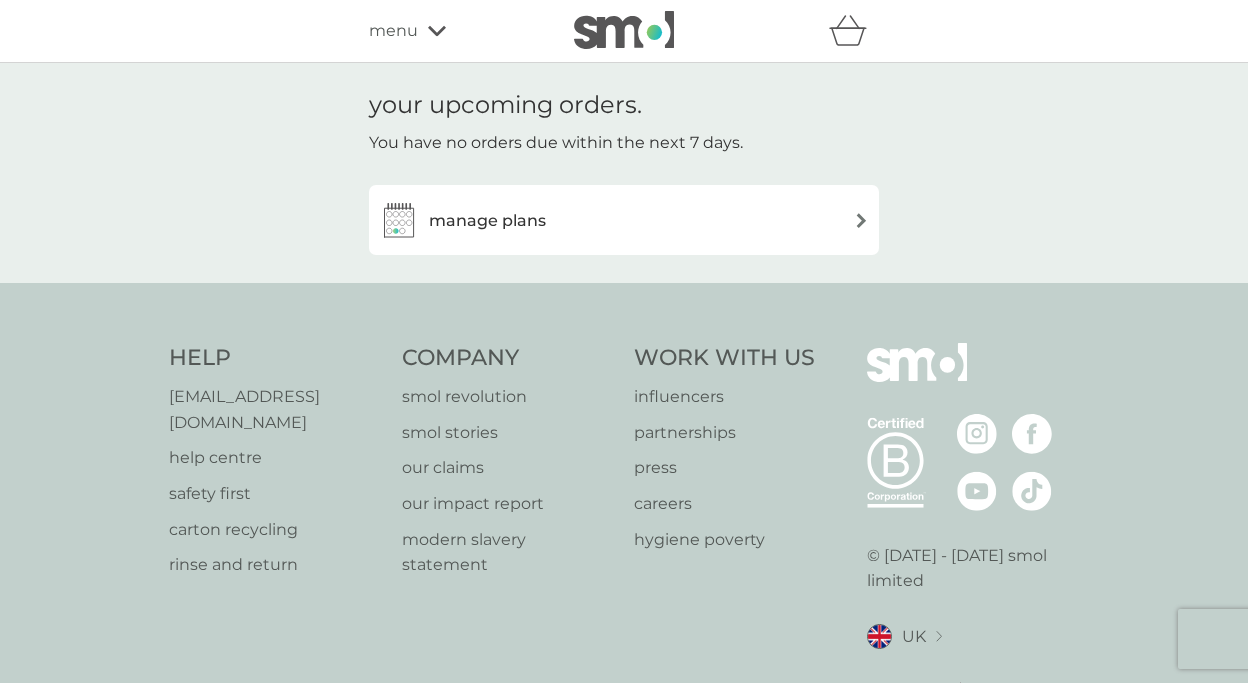 click on "menu" at bounding box center [393, 31] 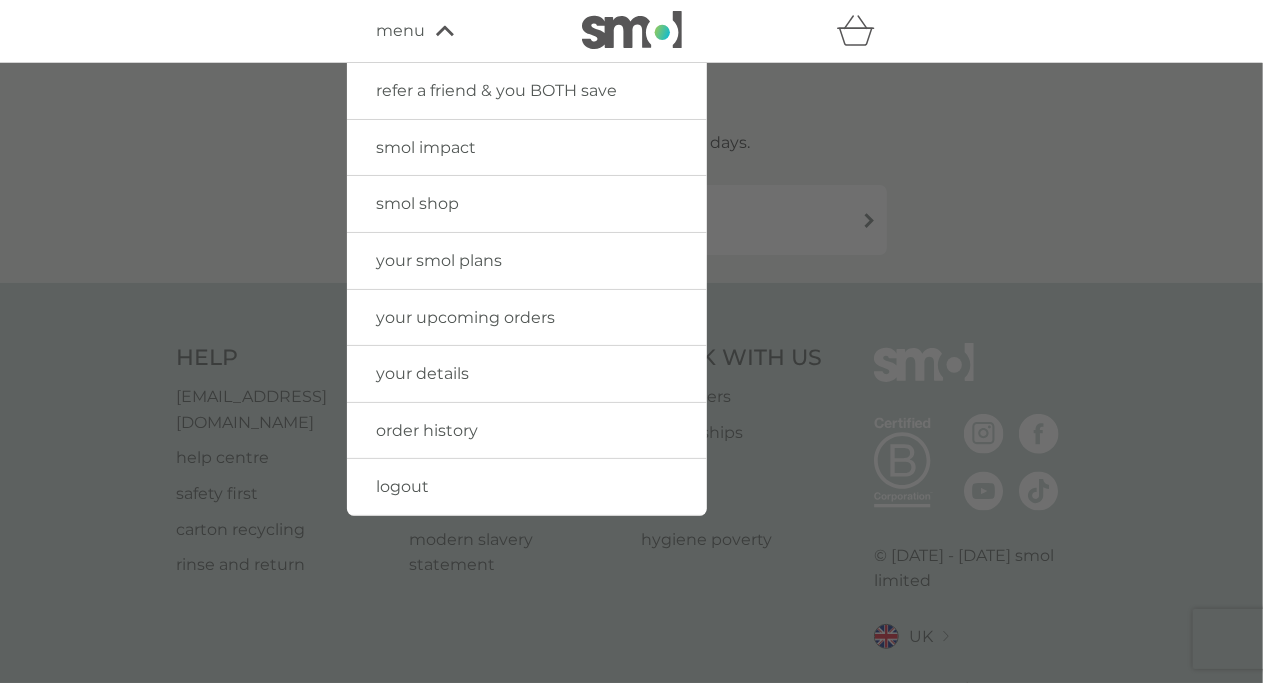 click on "order history" at bounding box center [527, 431] 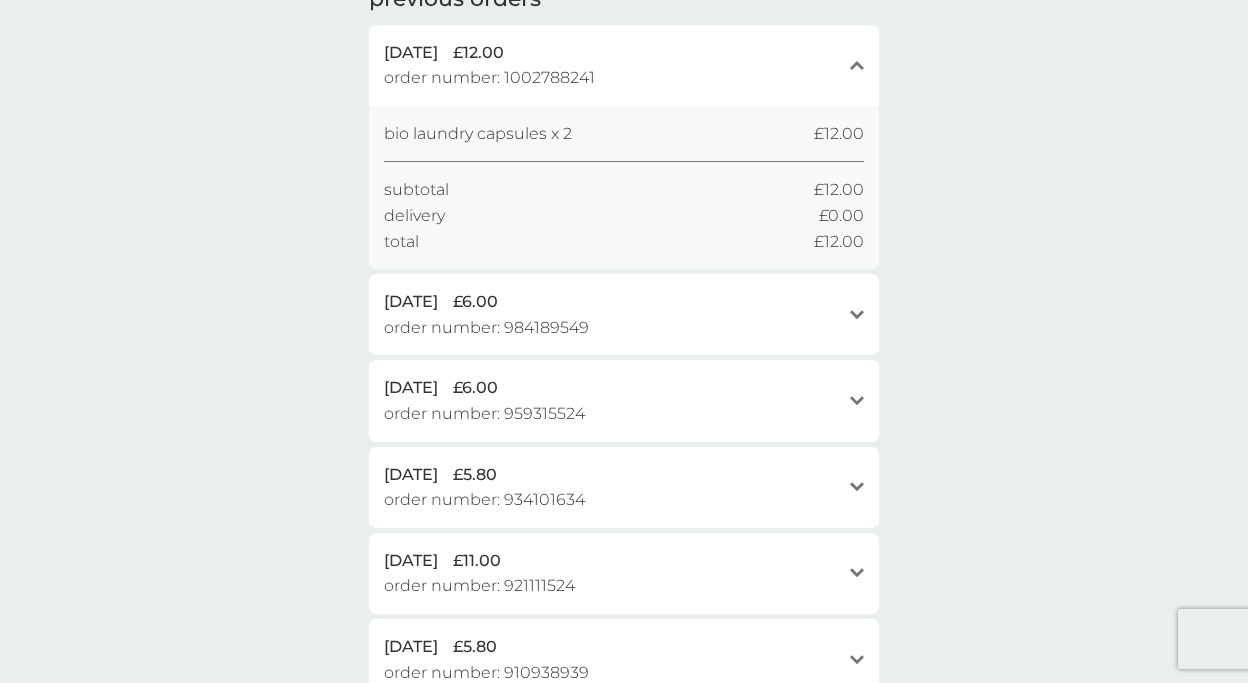 scroll, scrollTop: 0, scrollLeft: 0, axis: both 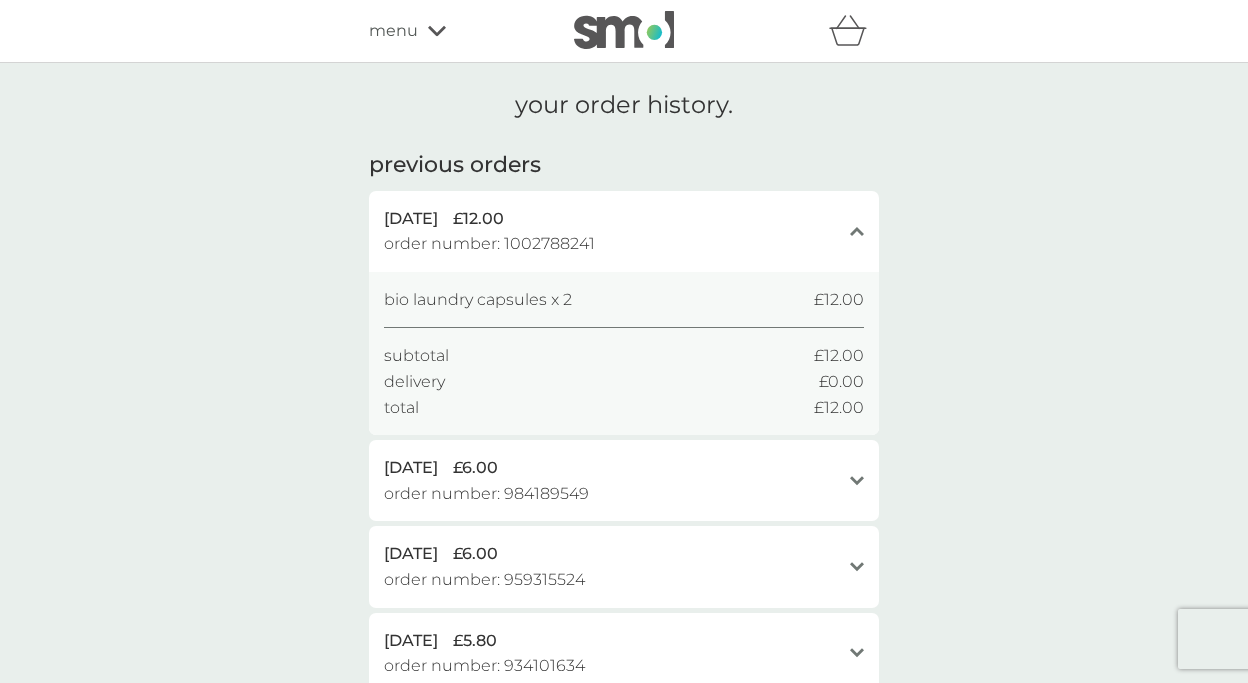 click on "19 May 2025 £12.00 order number:   1002788241 close" at bounding box center (624, 231) 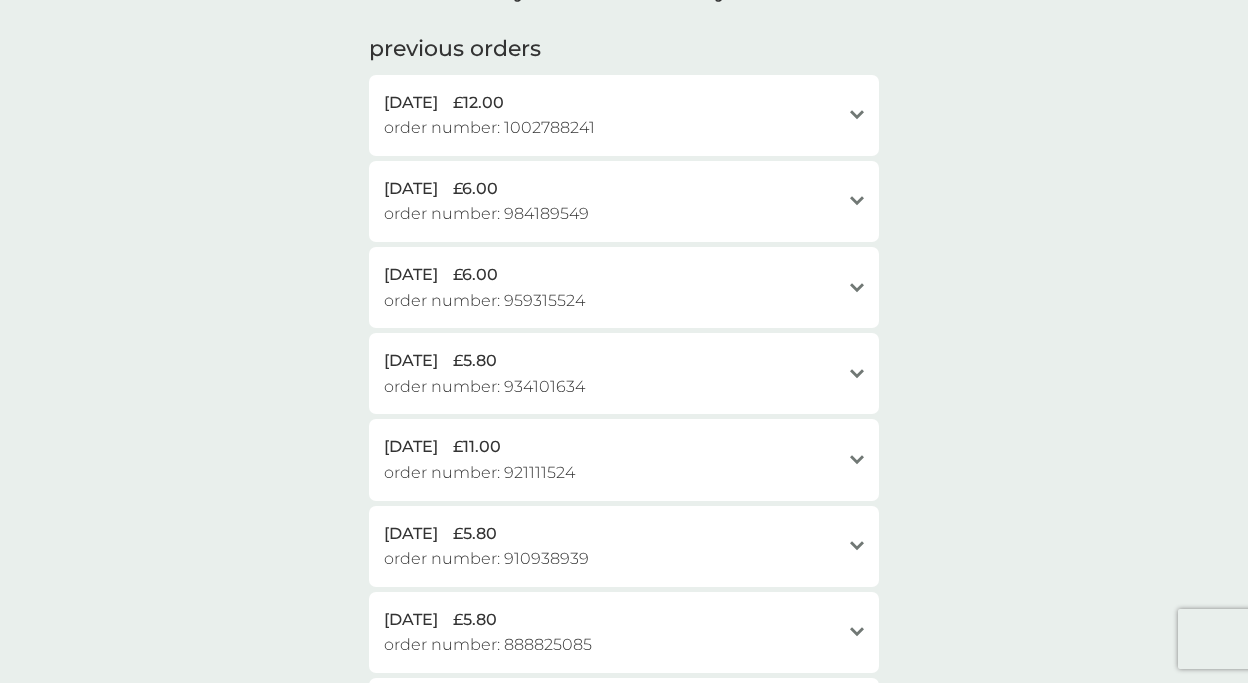 scroll, scrollTop: 166, scrollLeft: 0, axis: vertical 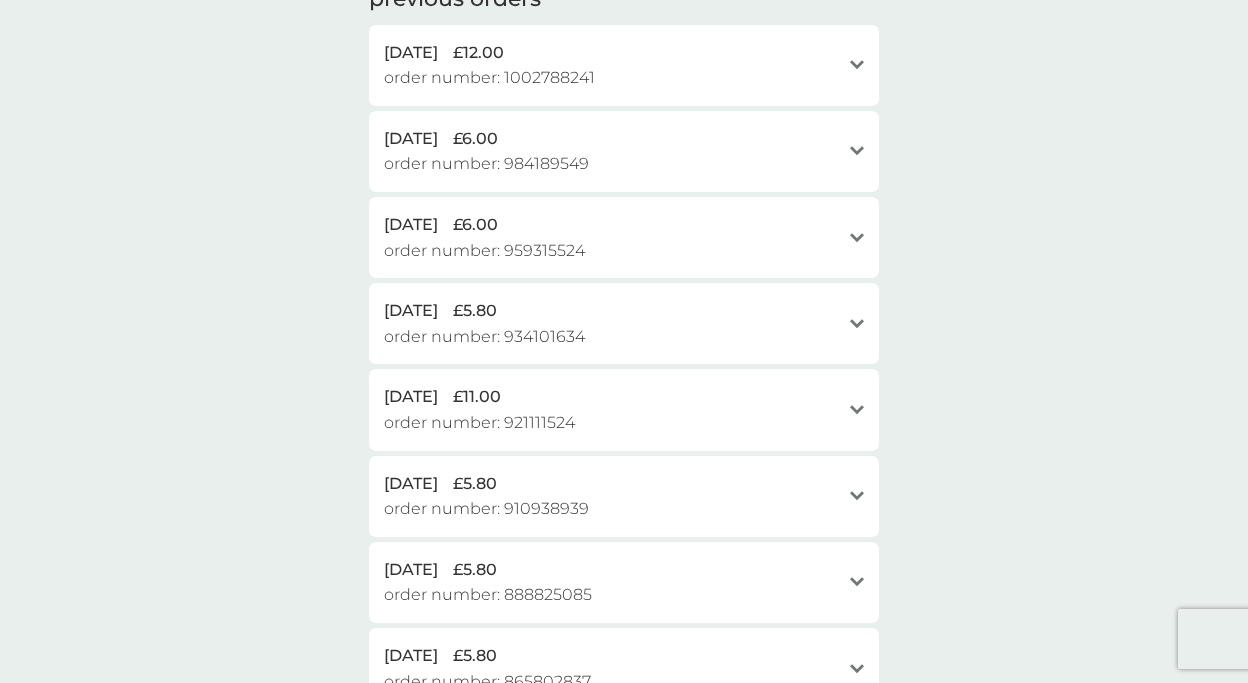 click on "30 Mar 2025 £6.00 order number:   959315524" at bounding box center [612, 237] 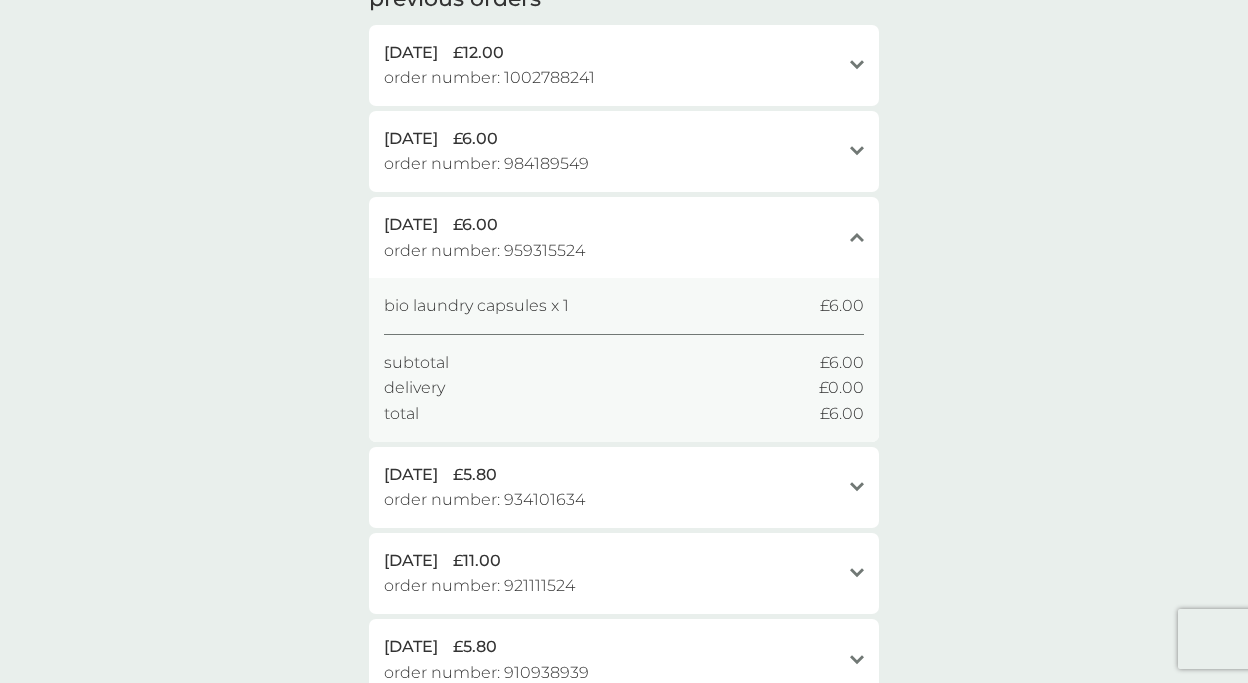 click on "29 Apr 2025 £6.00" at bounding box center (612, 139) 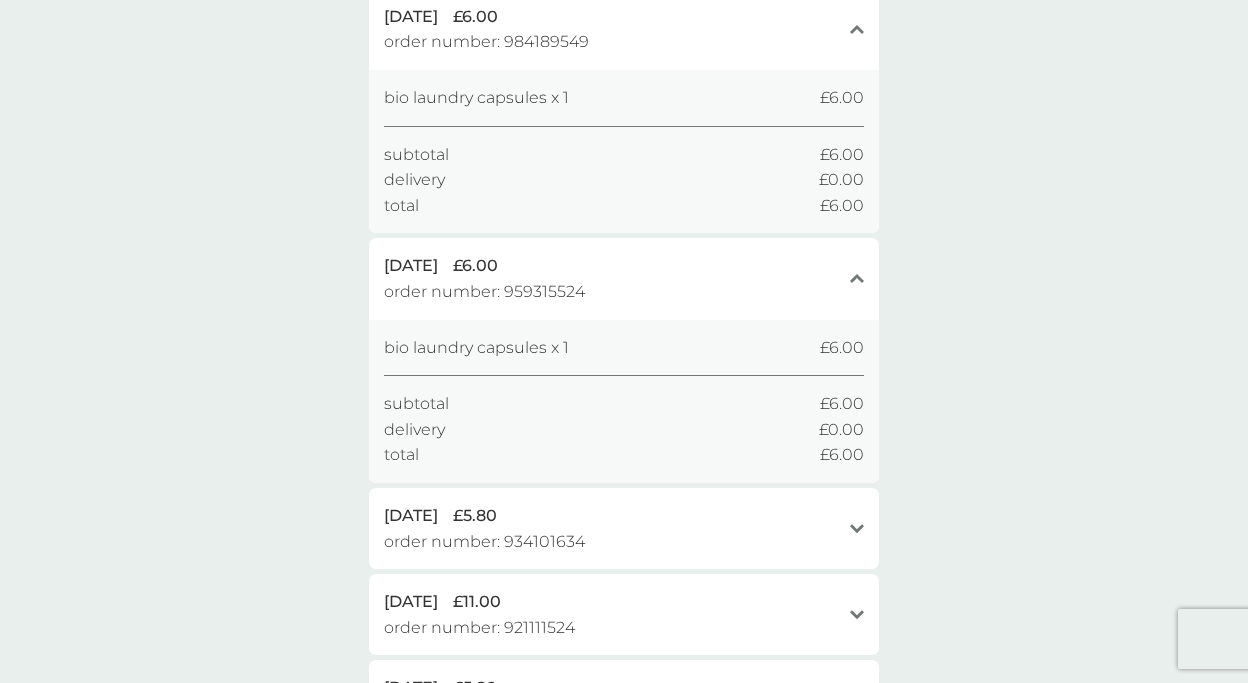 scroll, scrollTop: 333, scrollLeft: 0, axis: vertical 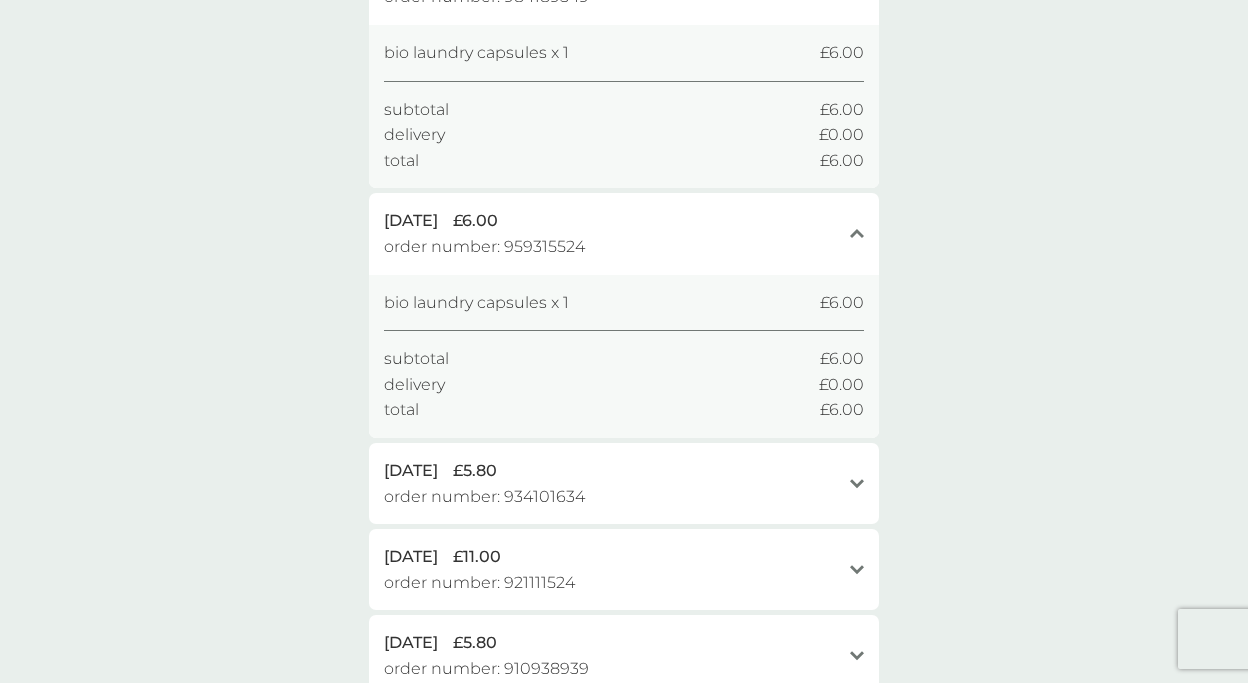 click on "28 Feb 2025 £5.80" at bounding box center (612, 471) 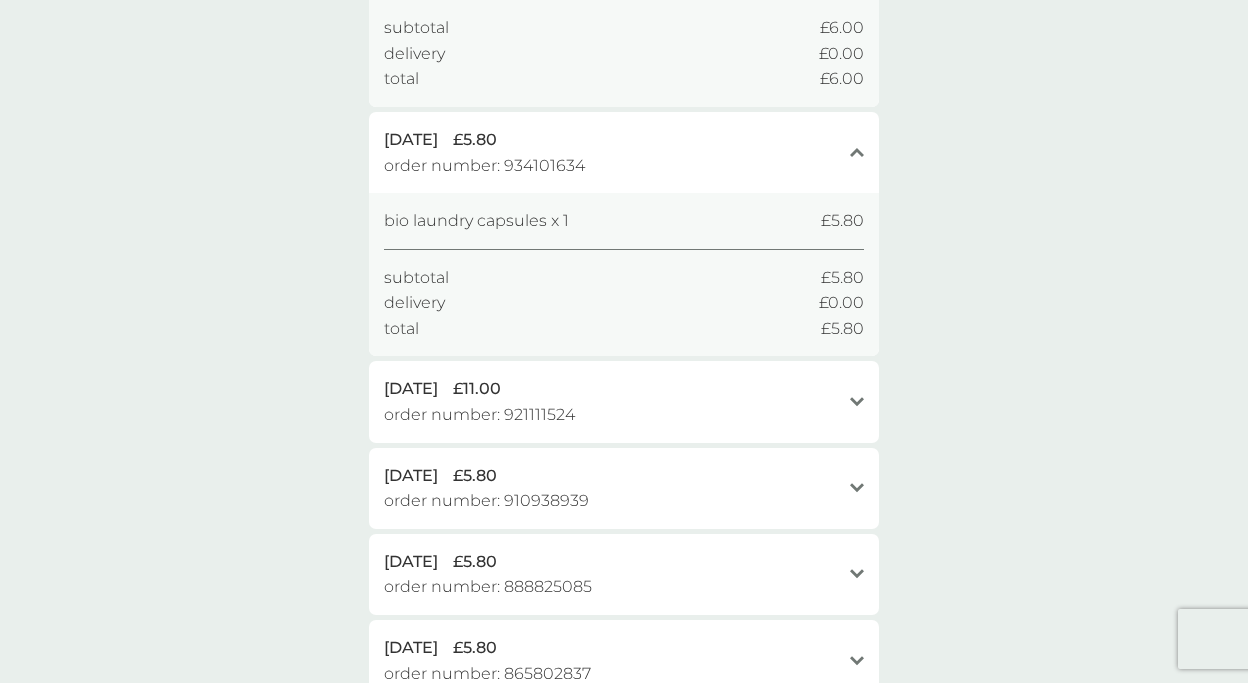scroll, scrollTop: 666, scrollLeft: 0, axis: vertical 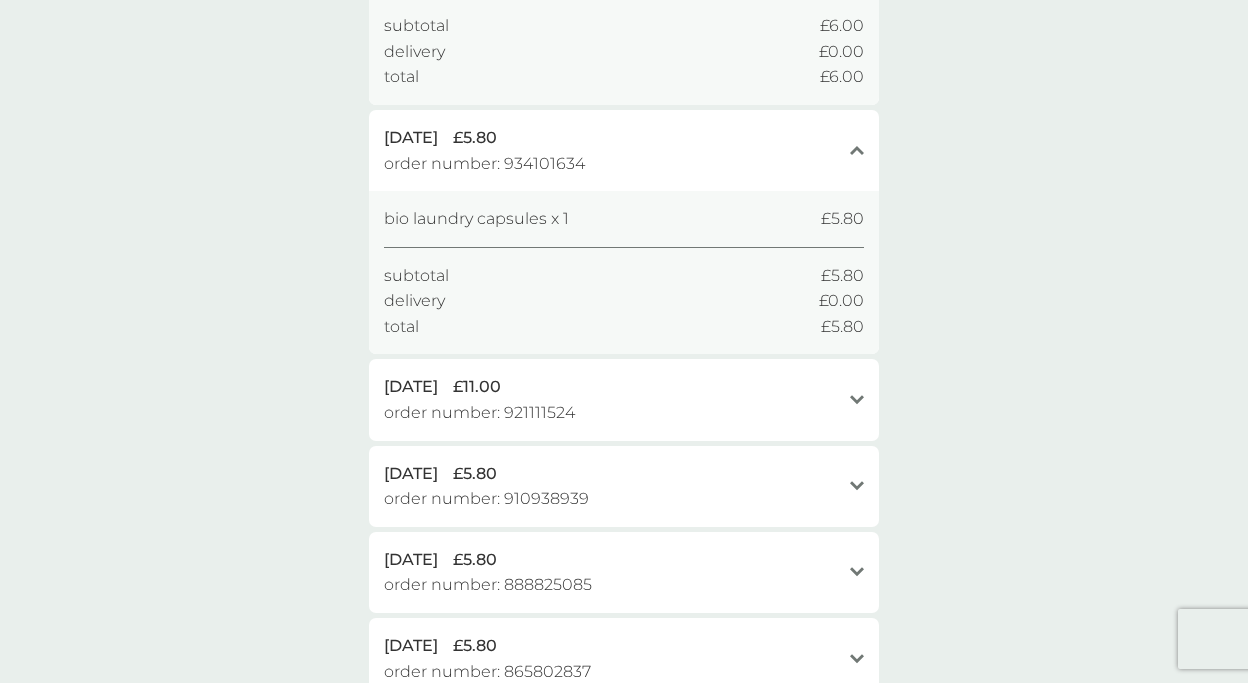 click on "10 Feb 2025 £11.00 order number:   921111524" at bounding box center [612, 399] 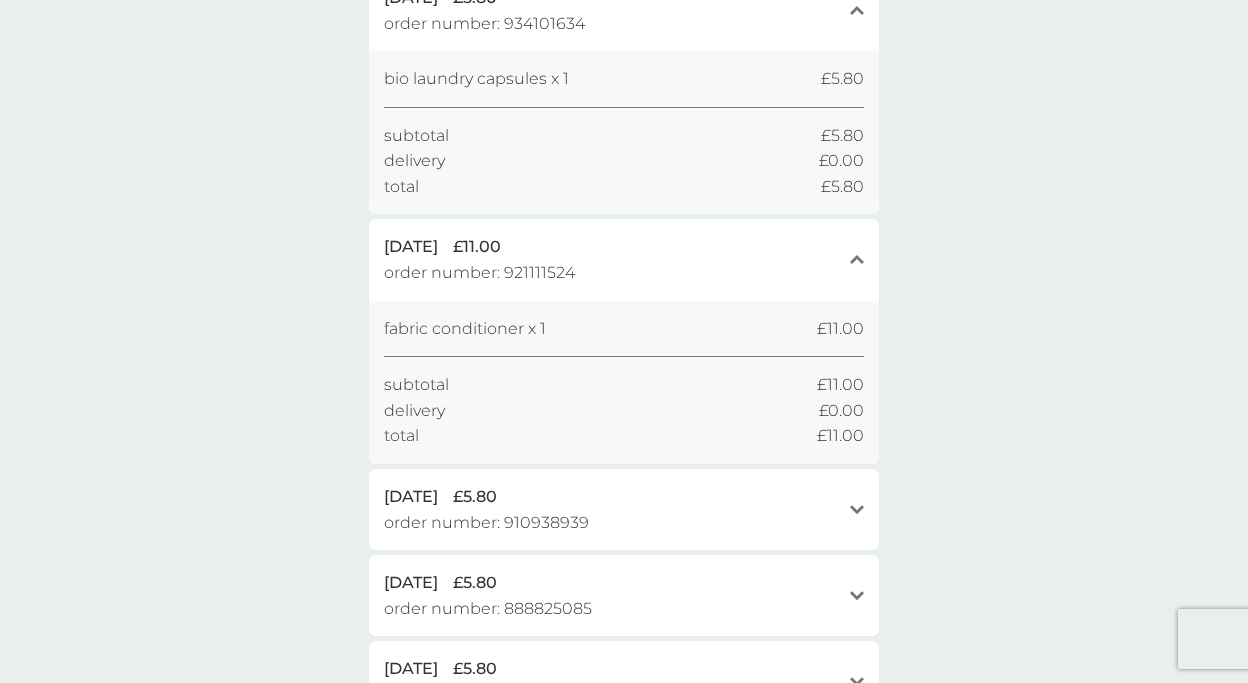 scroll, scrollTop: 833, scrollLeft: 0, axis: vertical 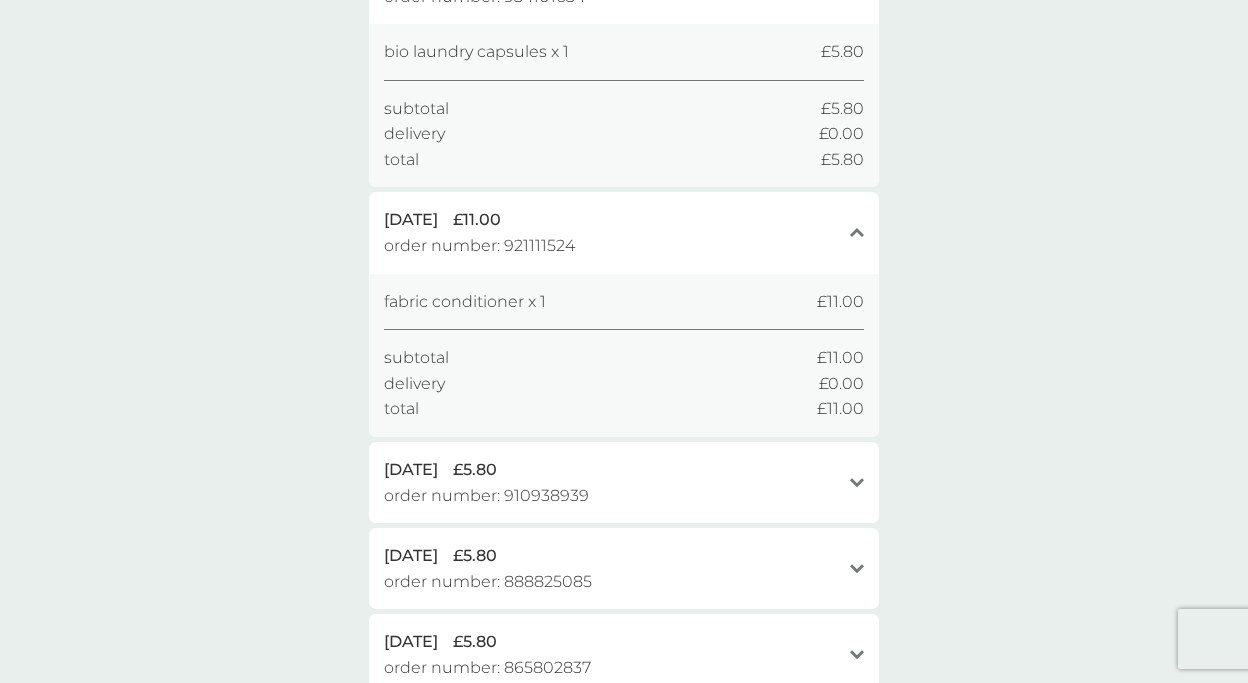 click on "29 Jan 2025 £5.80 order number:   910938939" at bounding box center (612, 482) 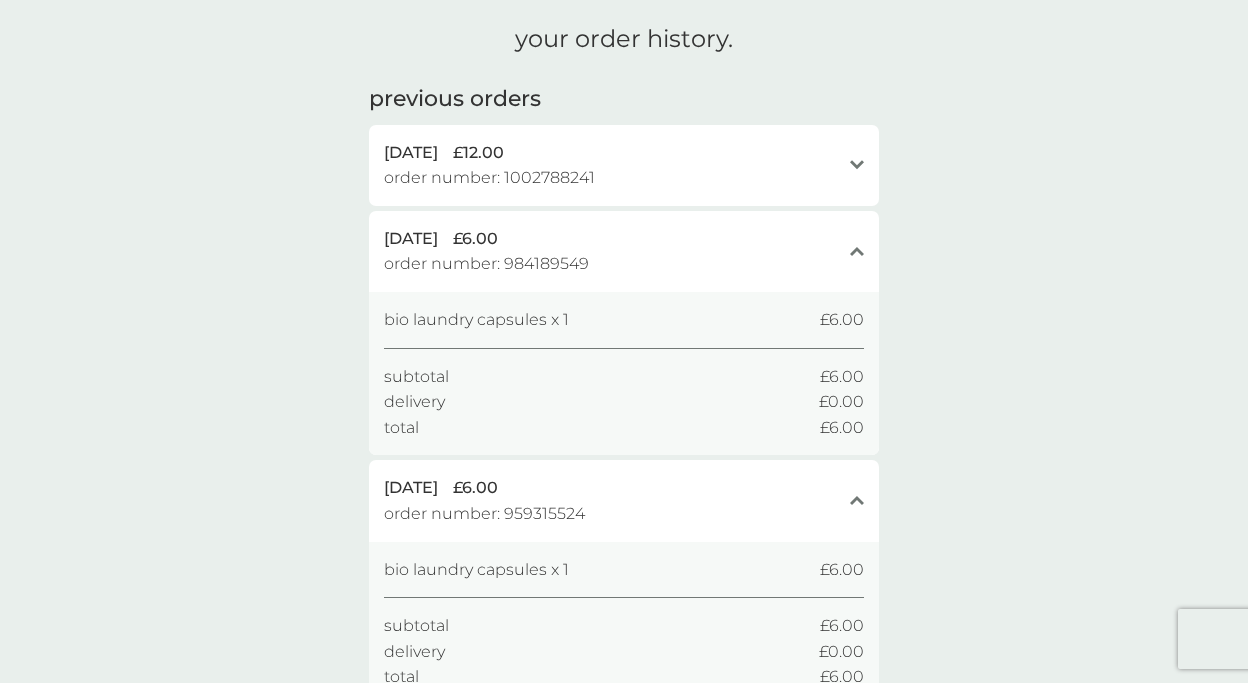 scroll, scrollTop: 0, scrollLeft: 0, axis: both 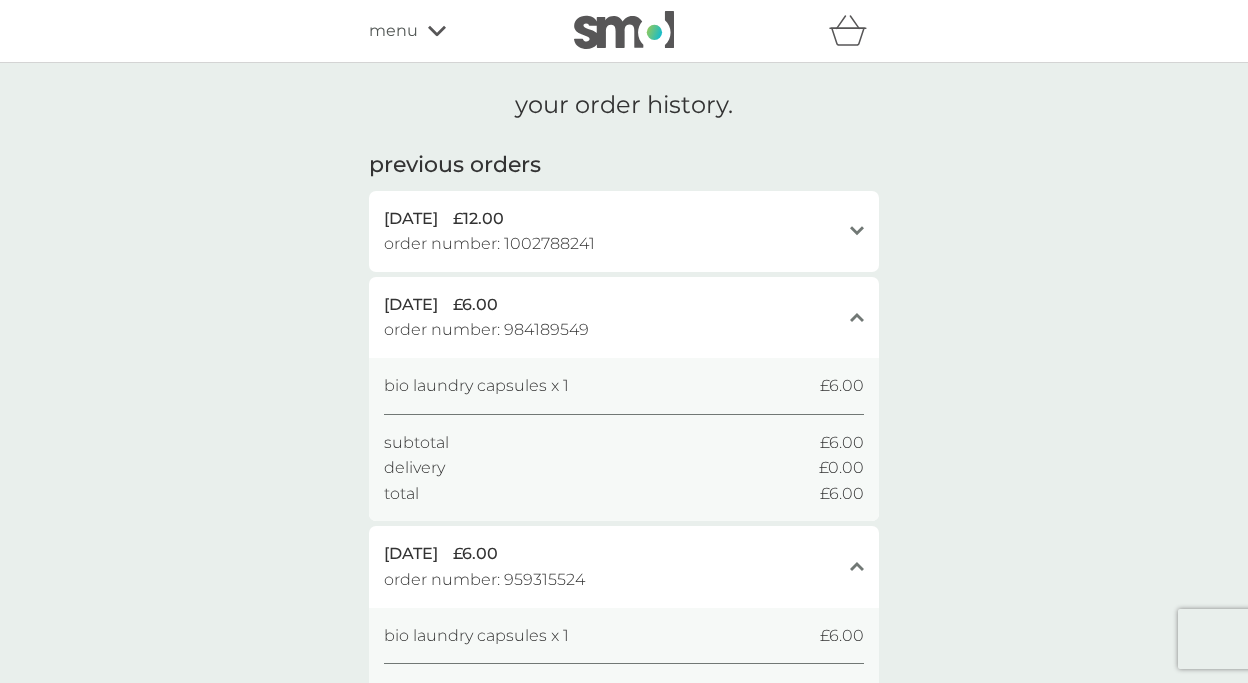 click on "19 May 2025 £12.00 order number:   1002788241" at bounding box center (612, 231) 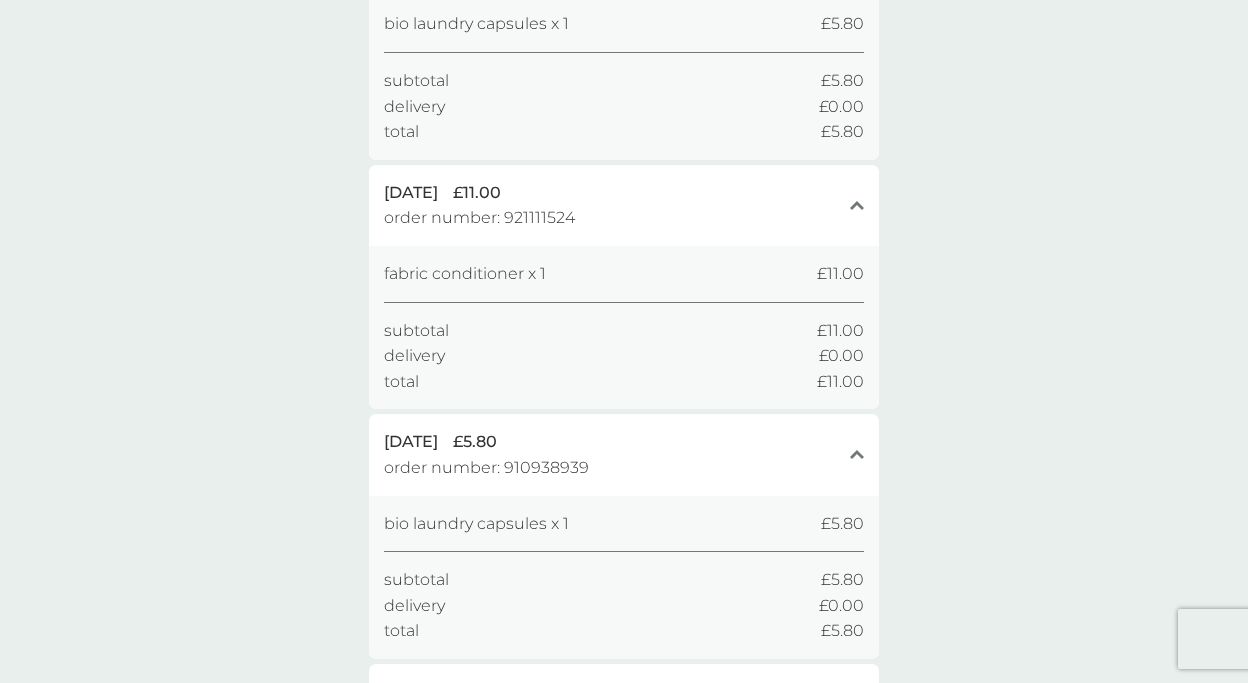 scroll, scrollTop: 0, scrollLeft: 0, axis: both 